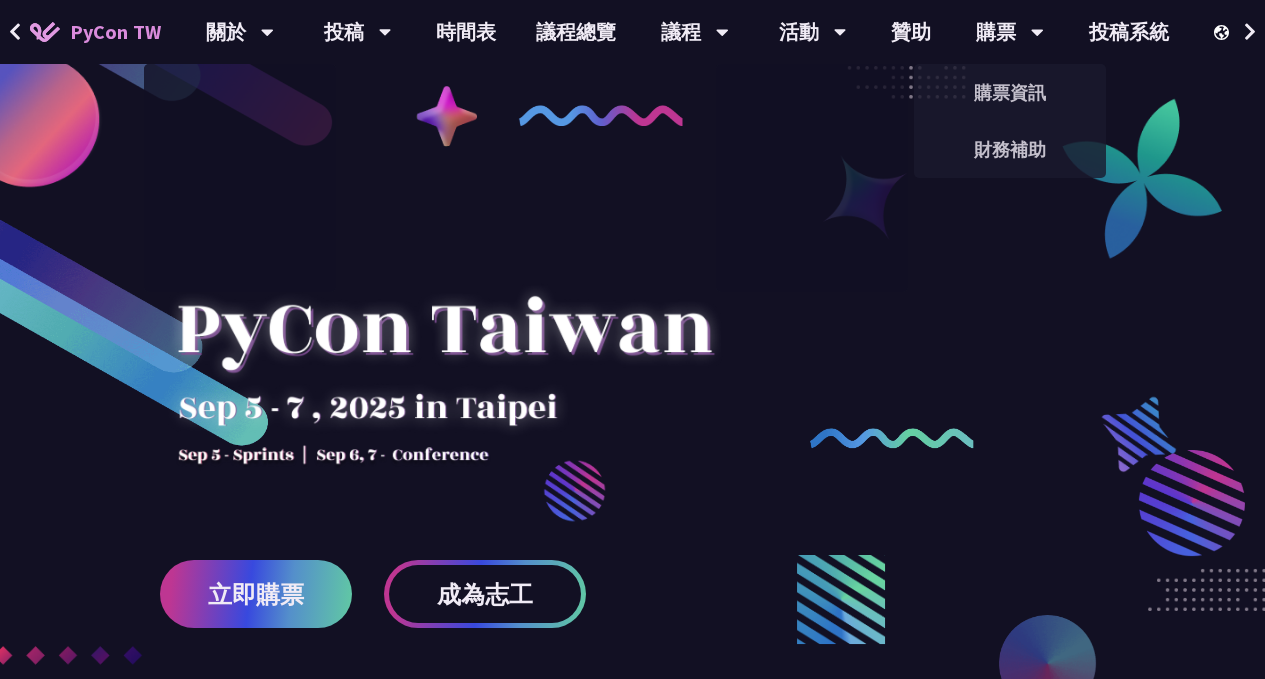scroll, scrollTop: 0, scrollLeft: 0, axis: both 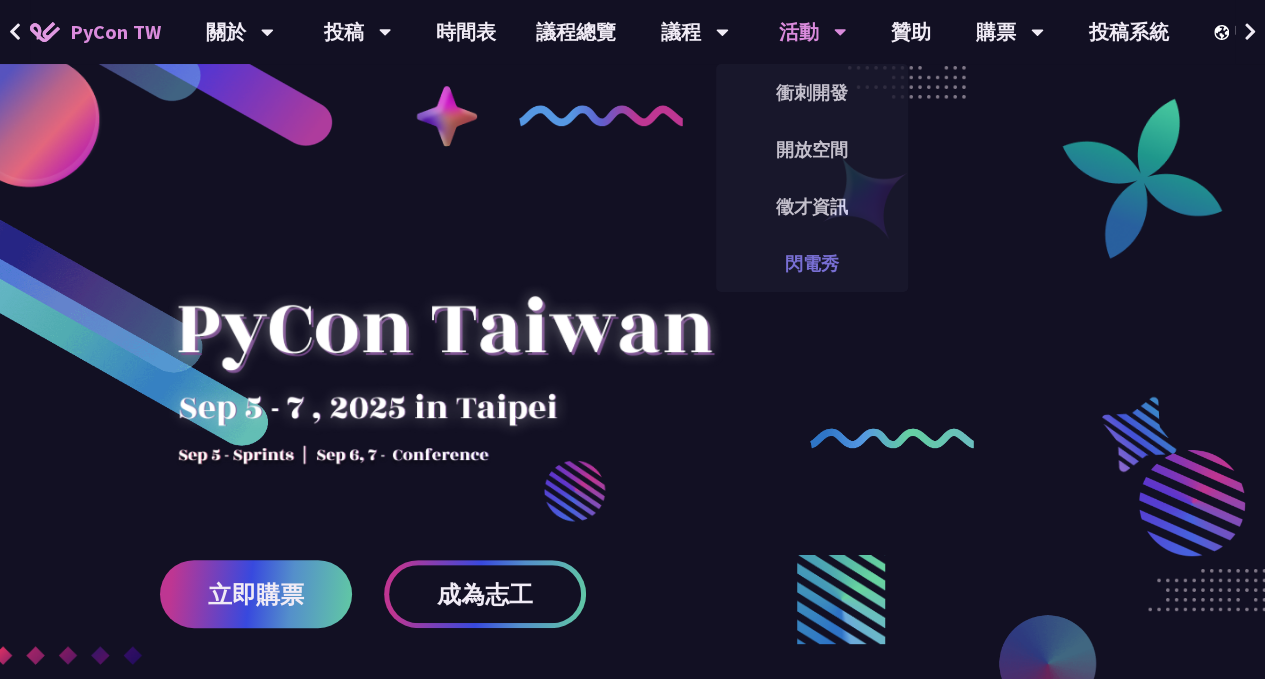 click on "閃電秀" at bounding box center [812, 263] 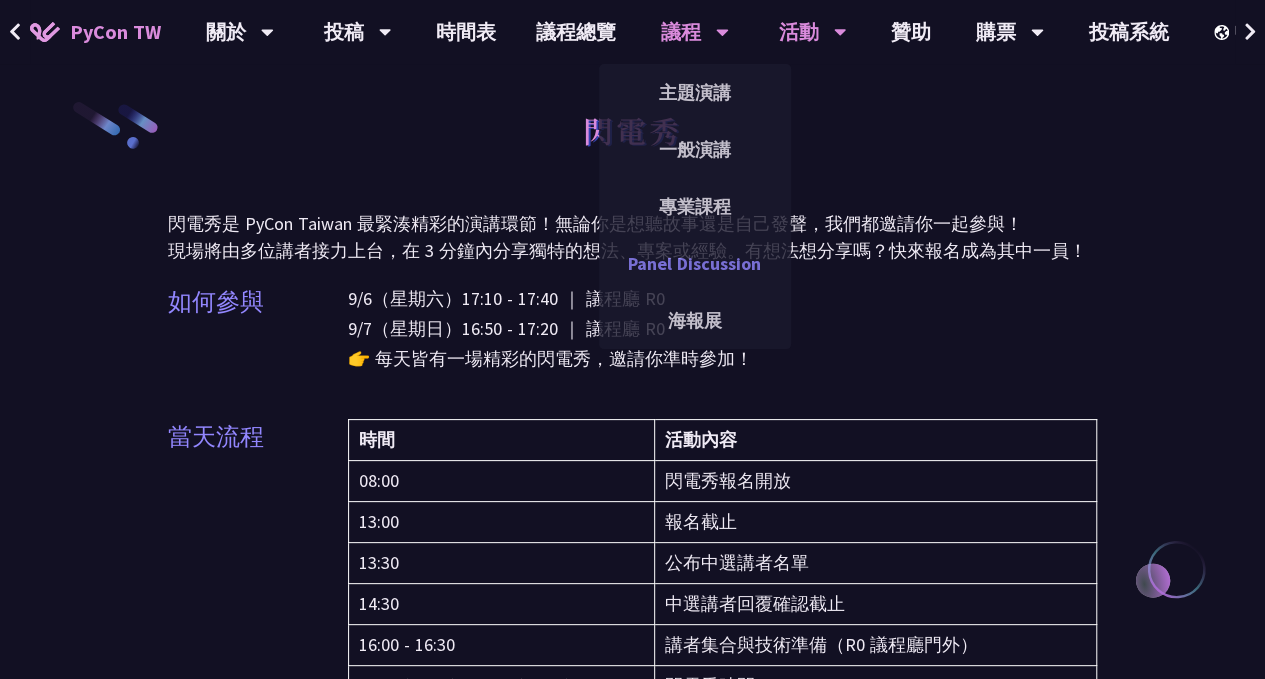 click on "Panel Discussion" at bounding box center (695, 263) 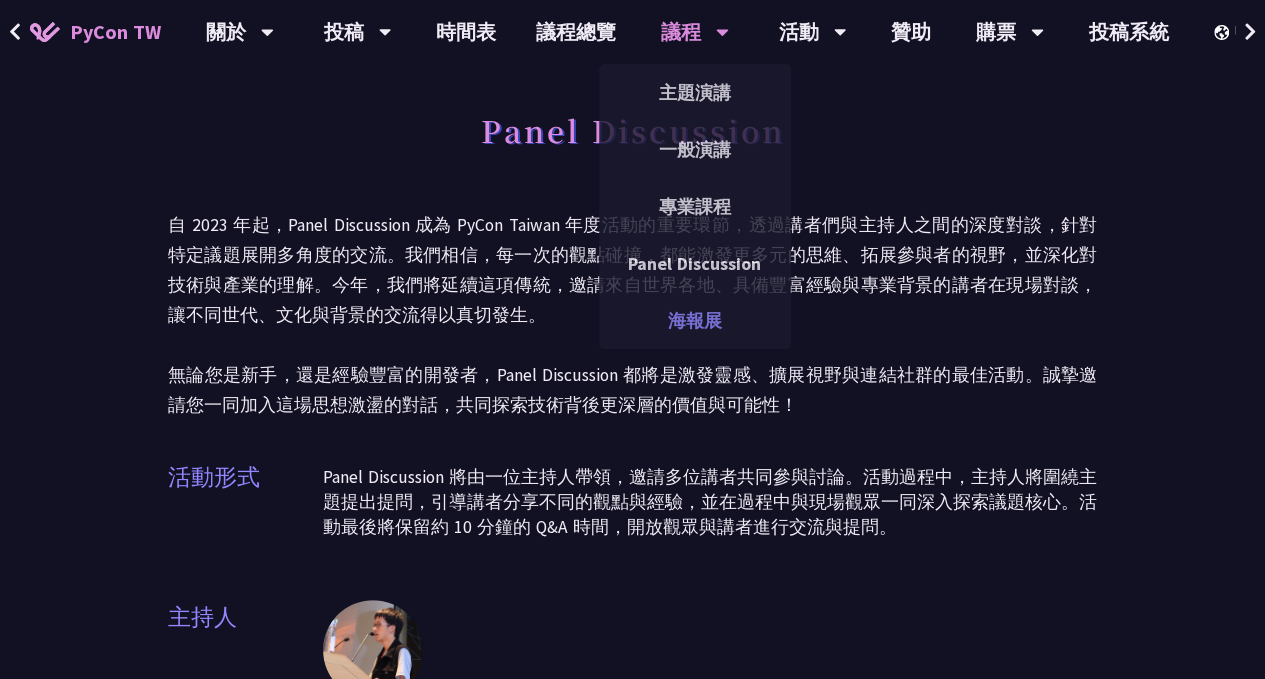 click on "海報展" at bounding box center [695, 320] 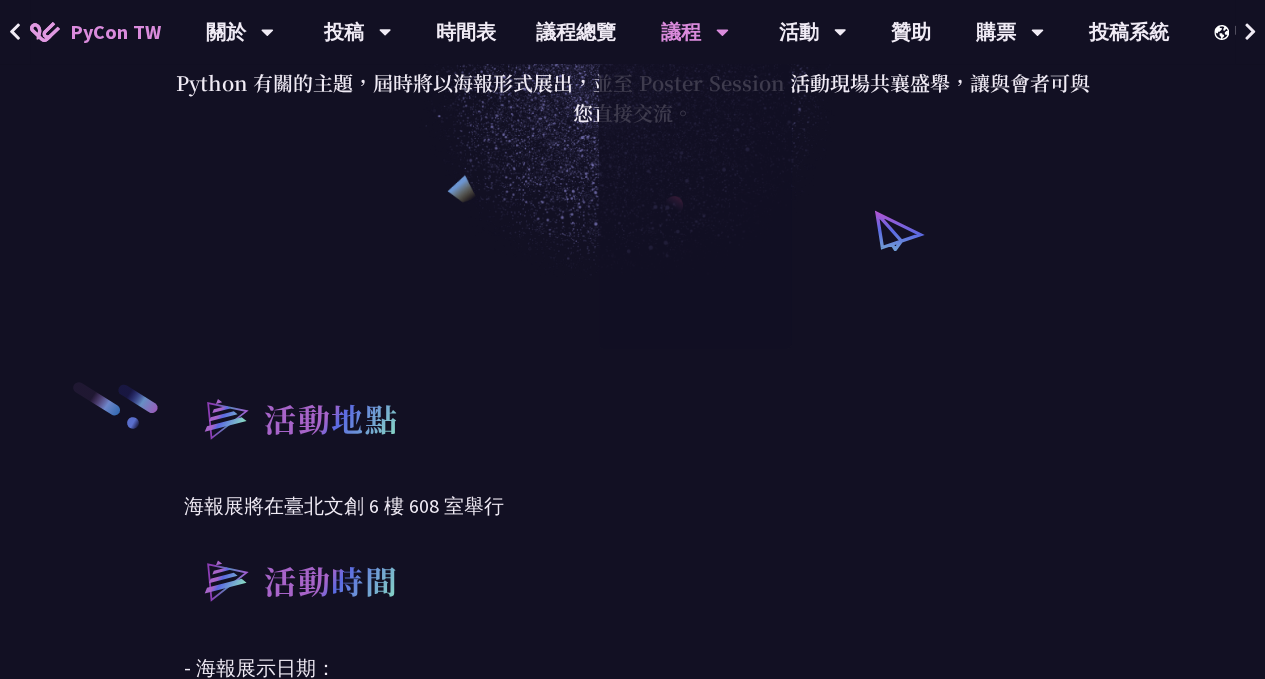 scroll, scrollTop: 500, scrollLeft: 0, axis: vertical 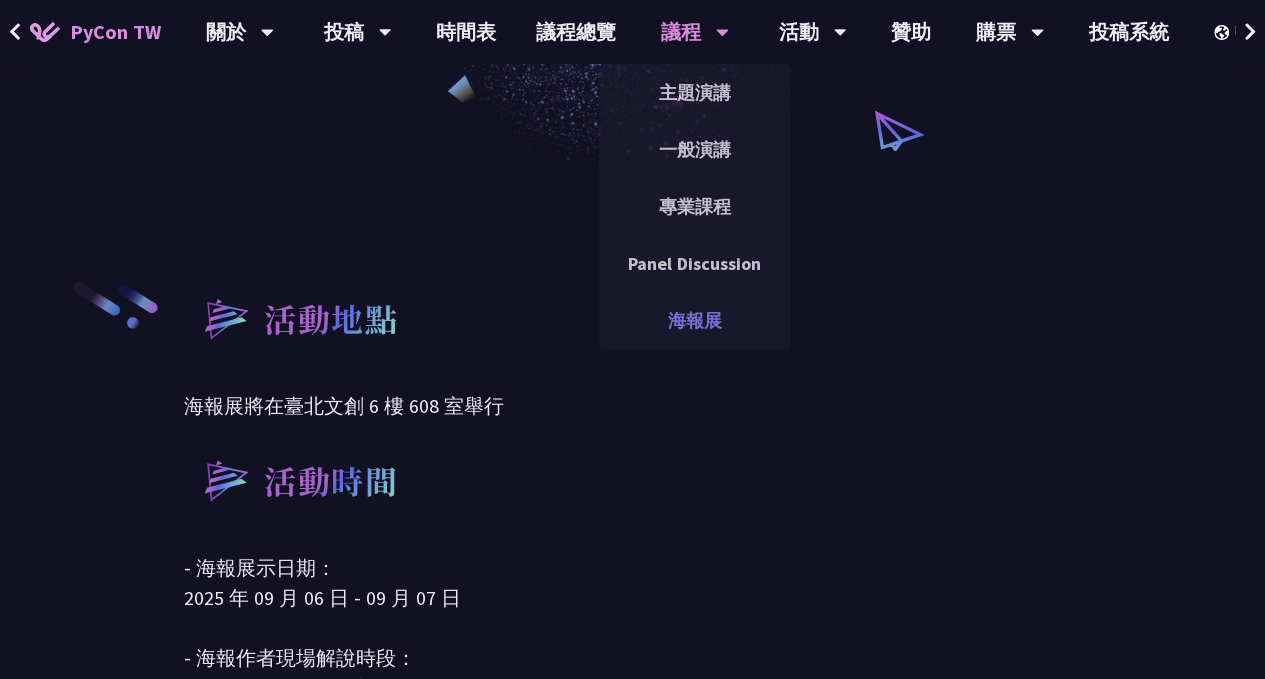 click on "海報展" at bounding box center [695, 320] 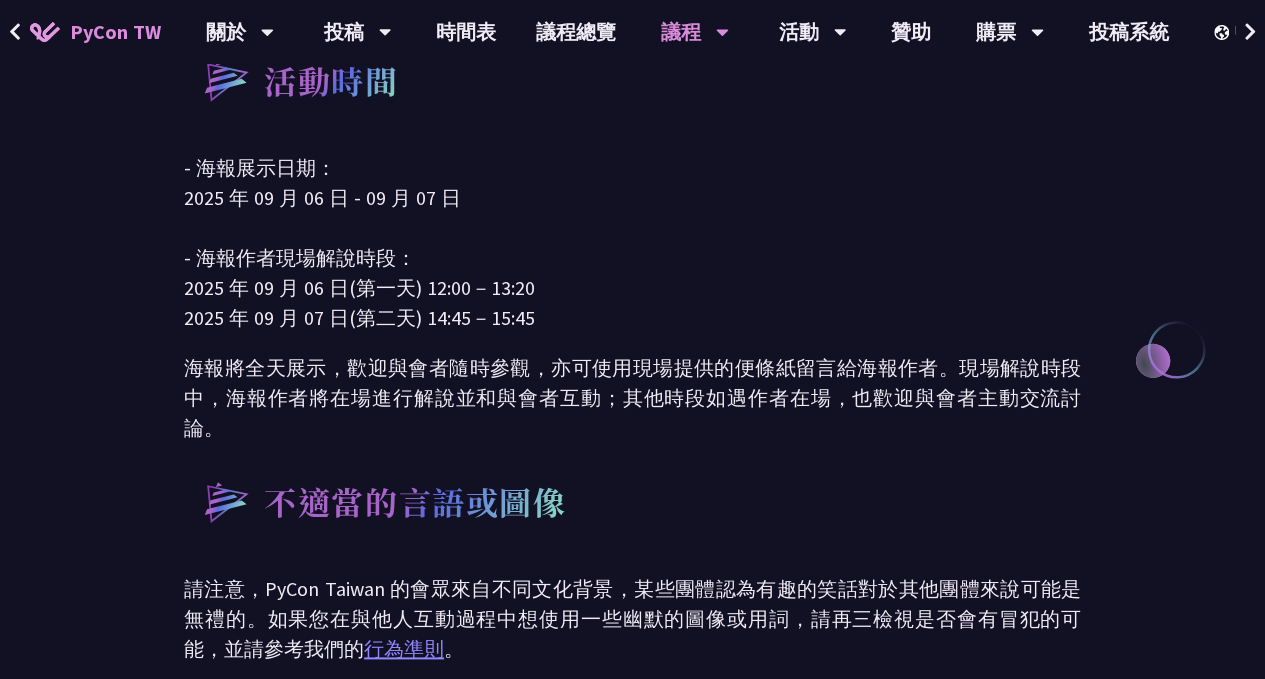 scroll, scrollTop: 1300, scrollLeft: 0, axis: vertical 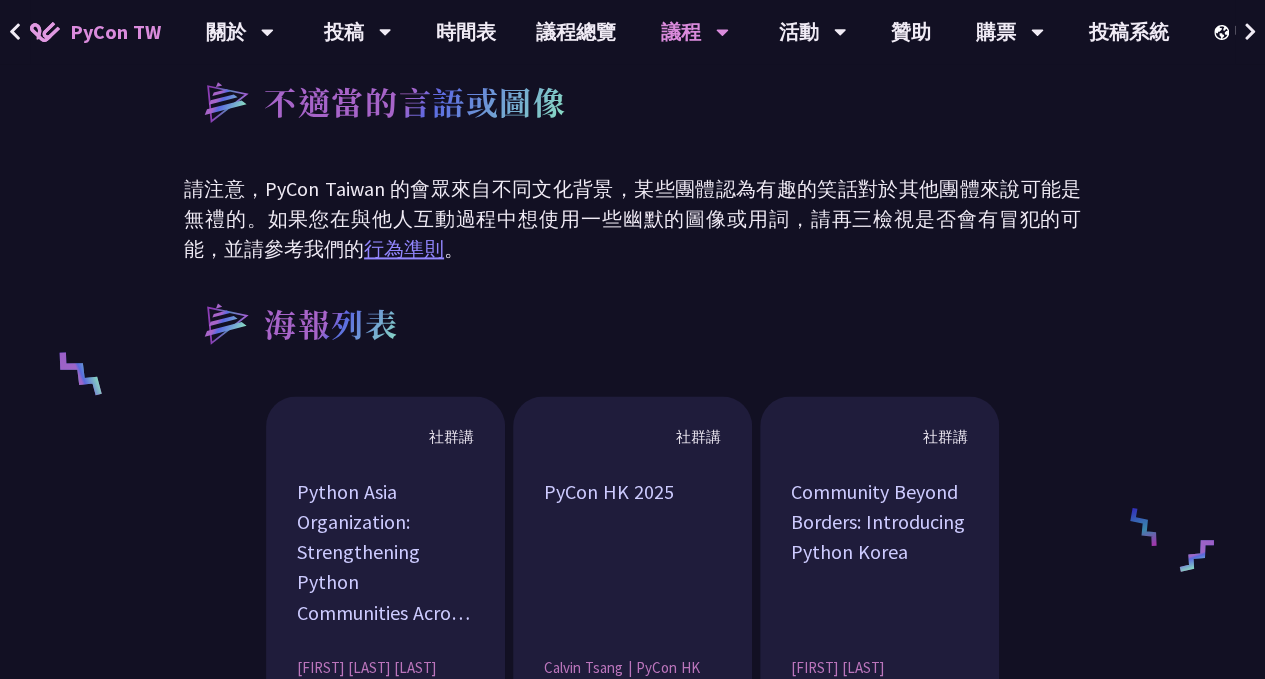 click on "行為準則" at bounding box center [404, 248] 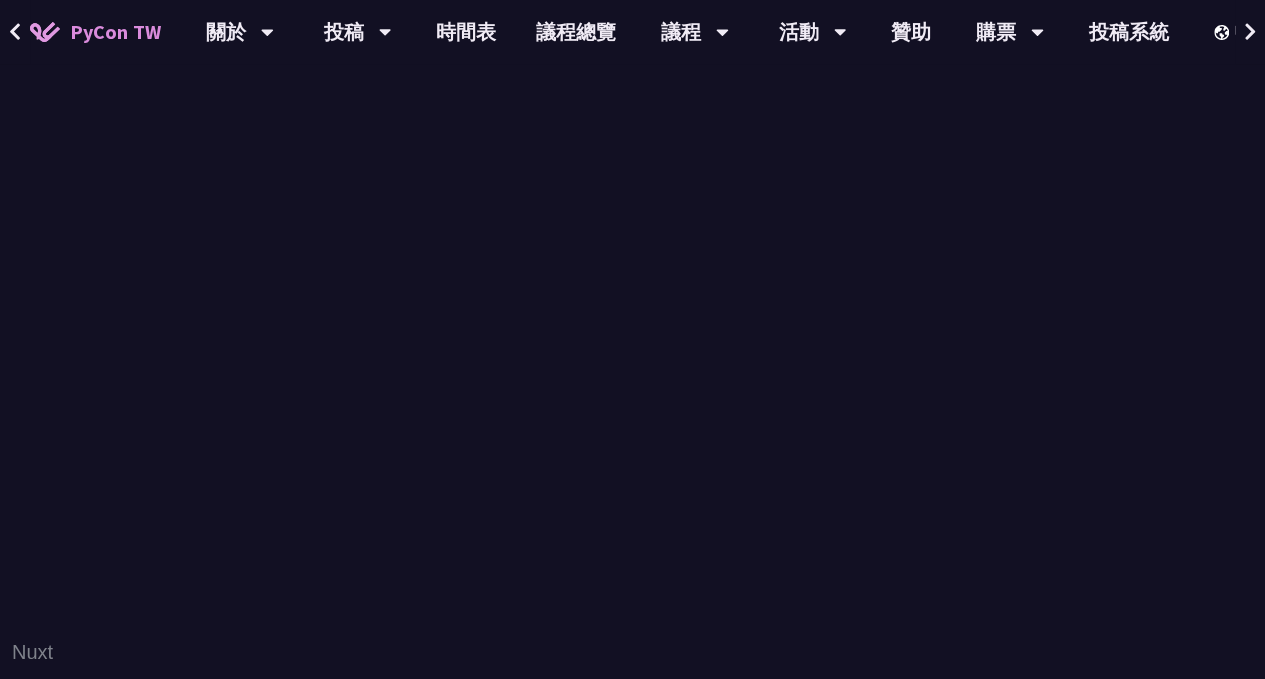 scroll, scrollTop: 0, scrollLeft: 0, axis: both 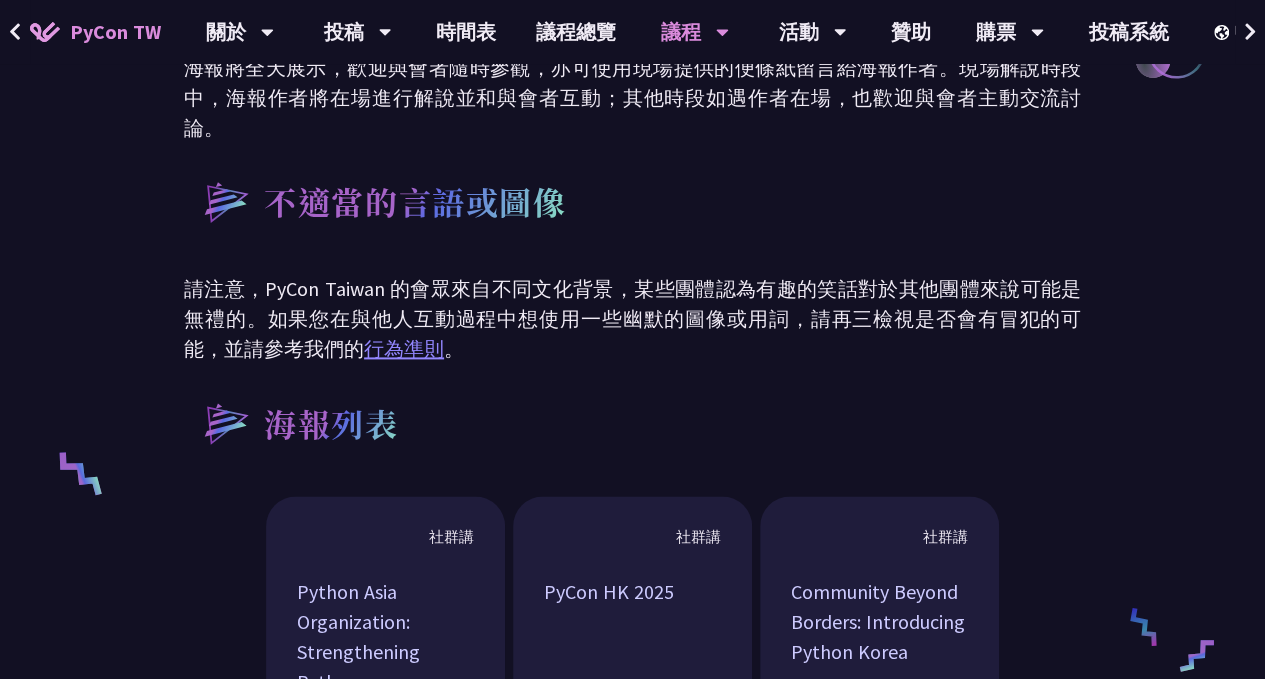 click on "行為準則" at bounding box center (404, 348) 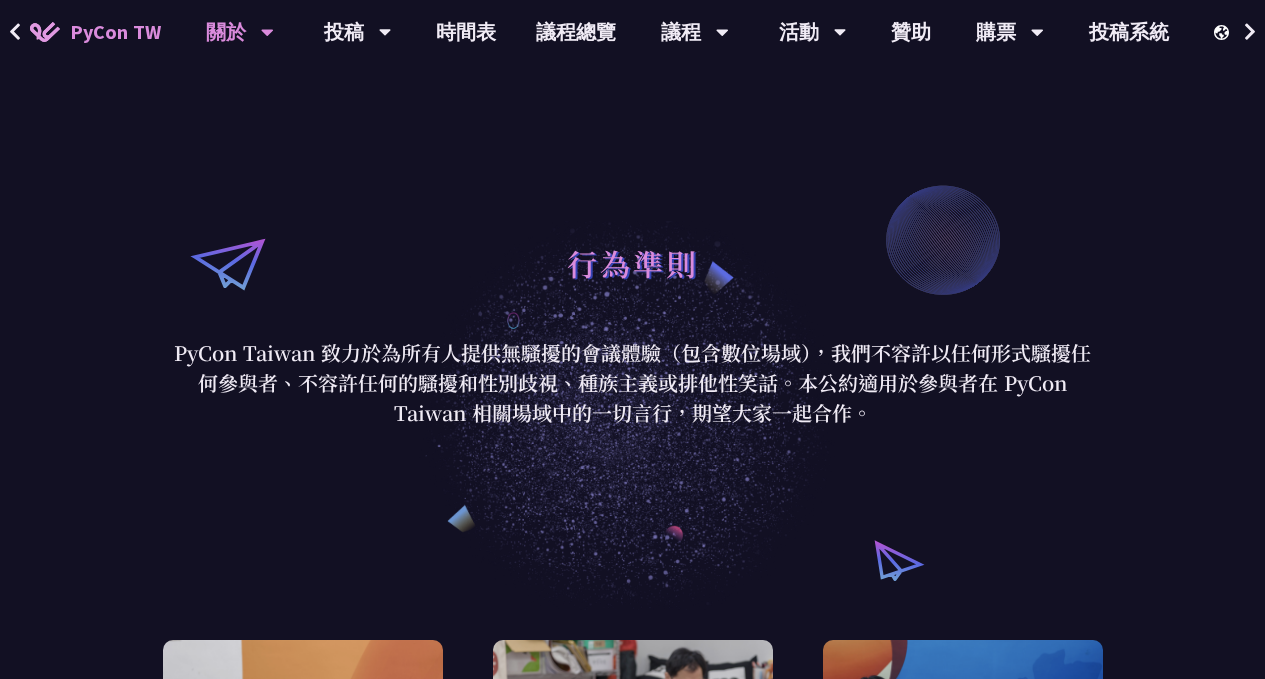 scroll, scrollTop: 0, scrollLeft: 0, axis: both 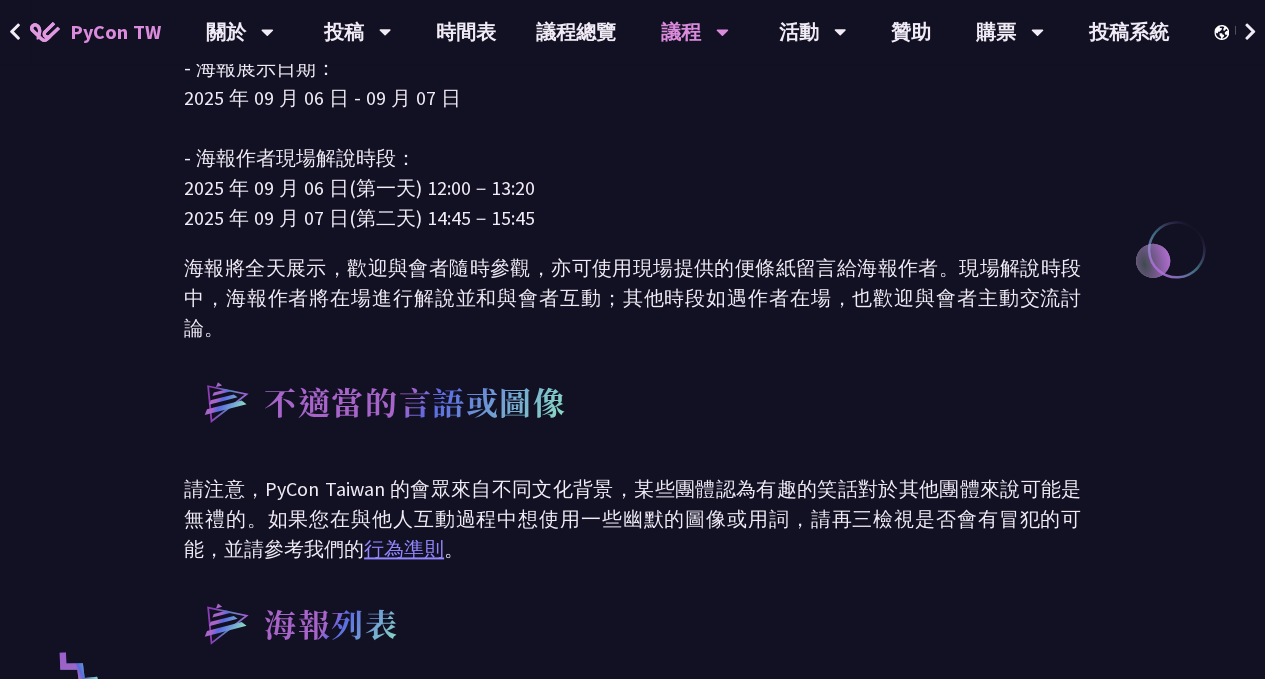 click on "行為準則" at bounding box center [404, 548] 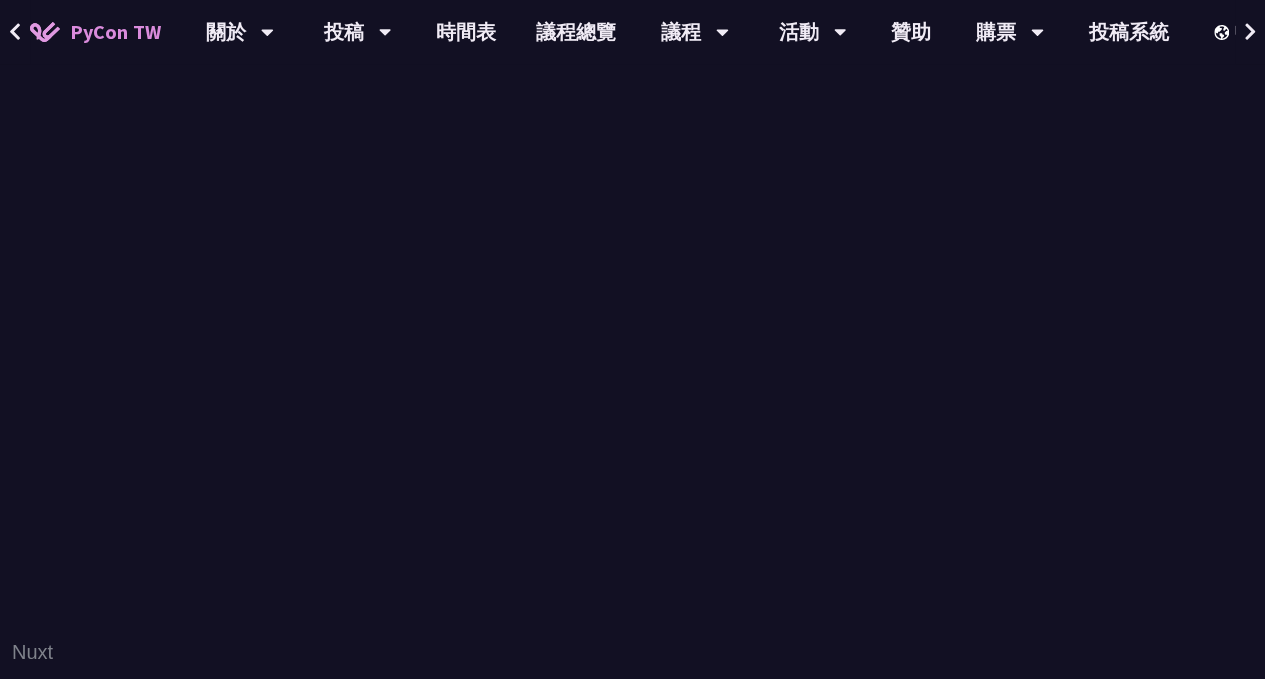 scroll, scrollTop: 0, scrollLeft: 0, axis: both 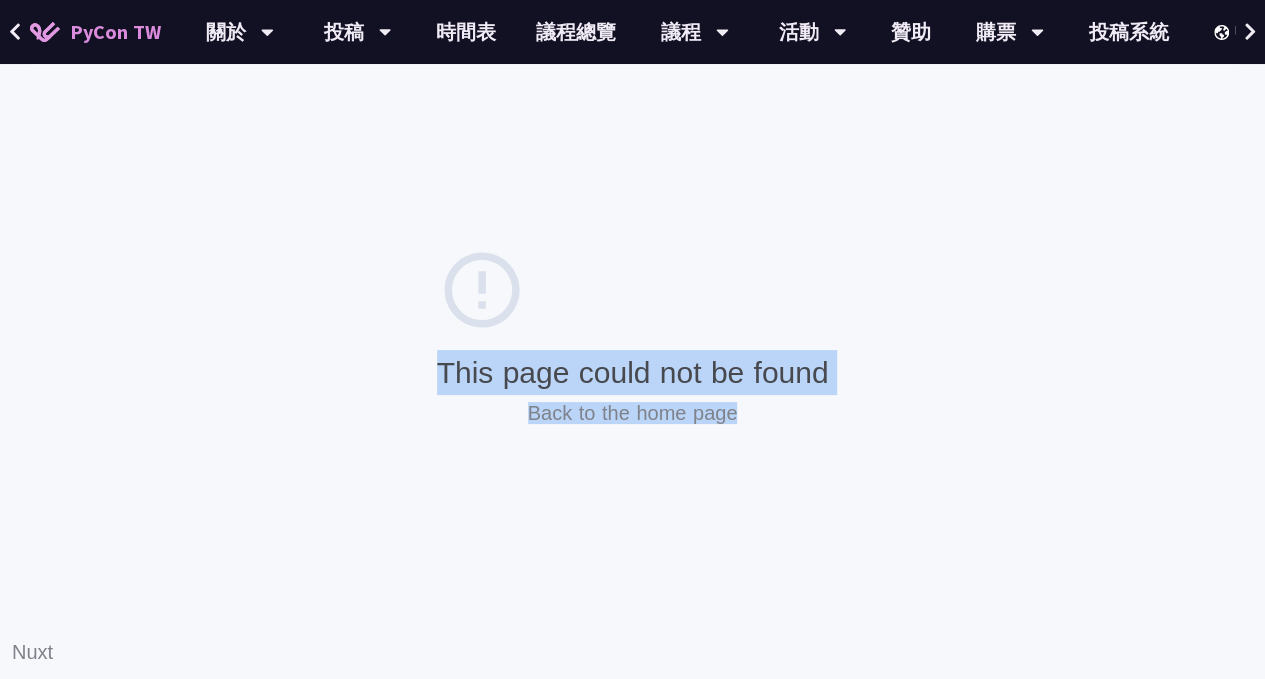 drag, startPoint x: 816, startPoint y: 443, endPoint x: 765, endPoint y: 255, distance: 194.79477 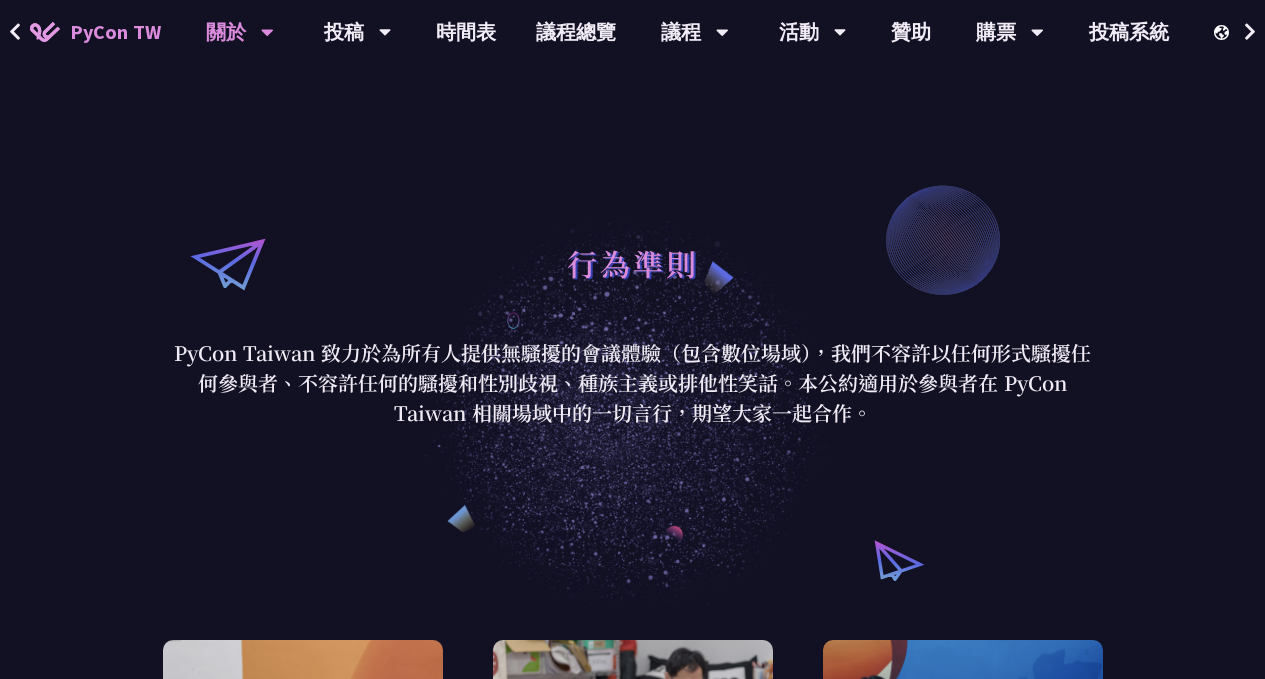 scroll, scrollTop: 0, scrollLeft: 0, axis: both 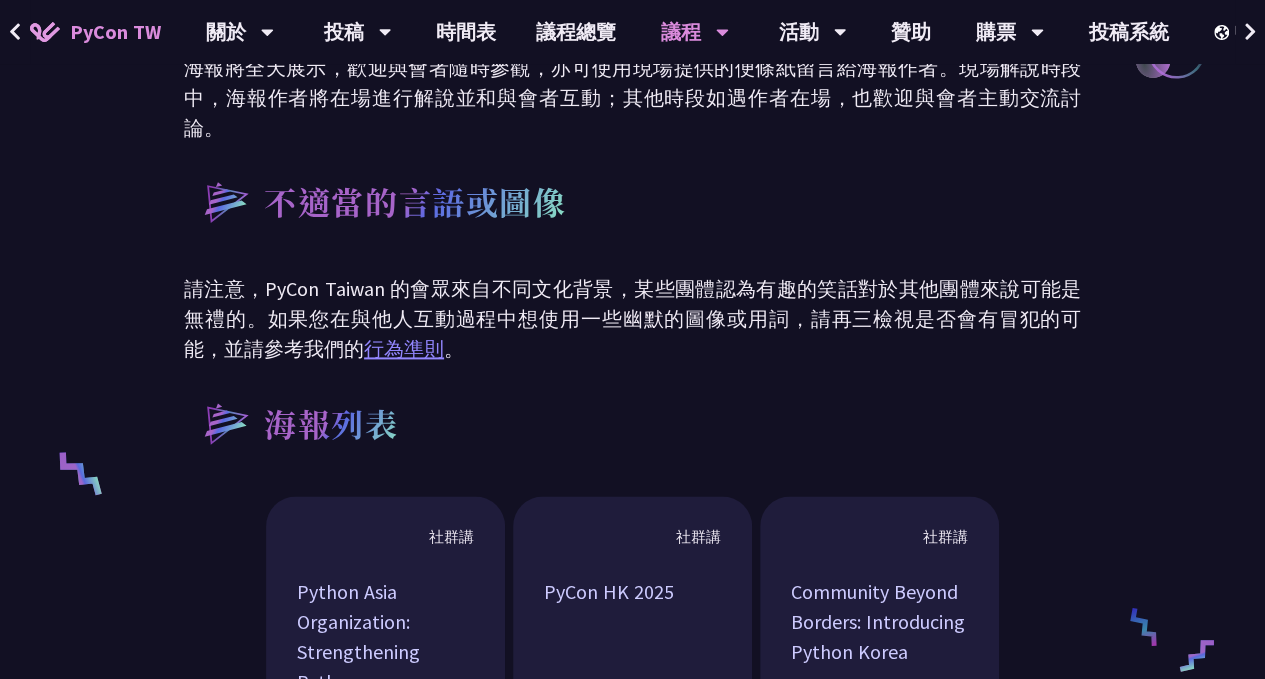 click on "行為準則" at bounding box center (404, 348) 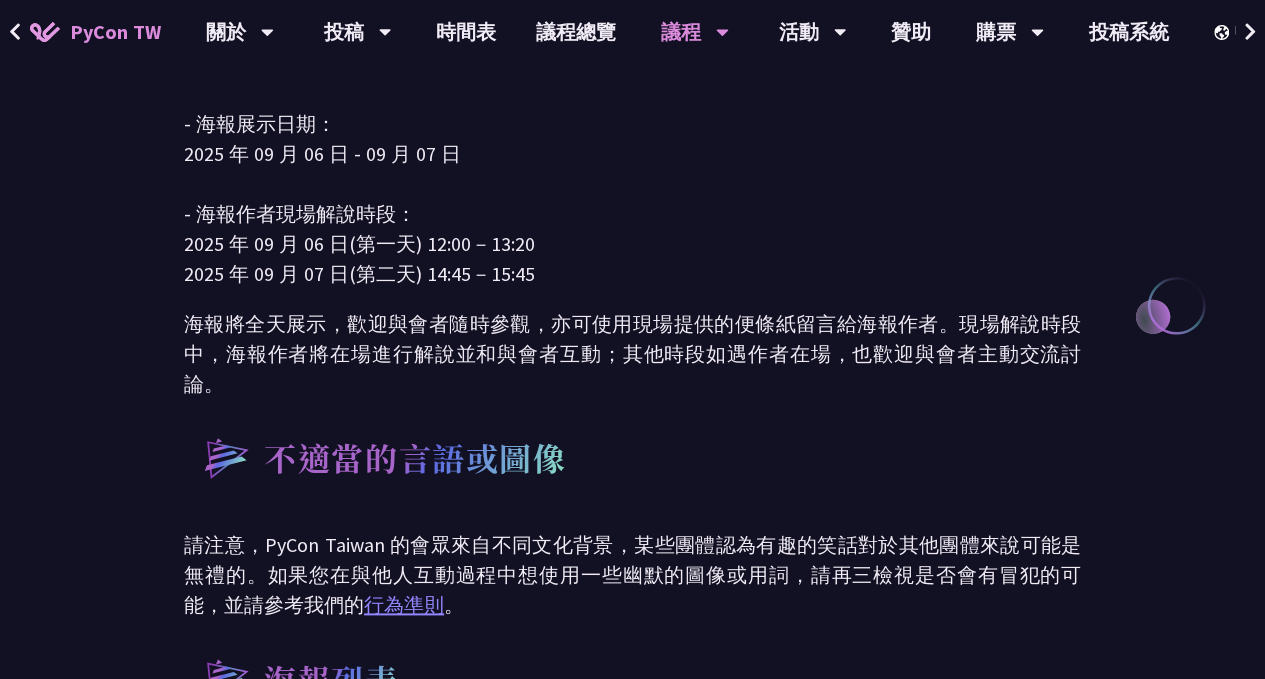 scroll, scrollTop: 1244, scrollLeft: 0, axis: vertical 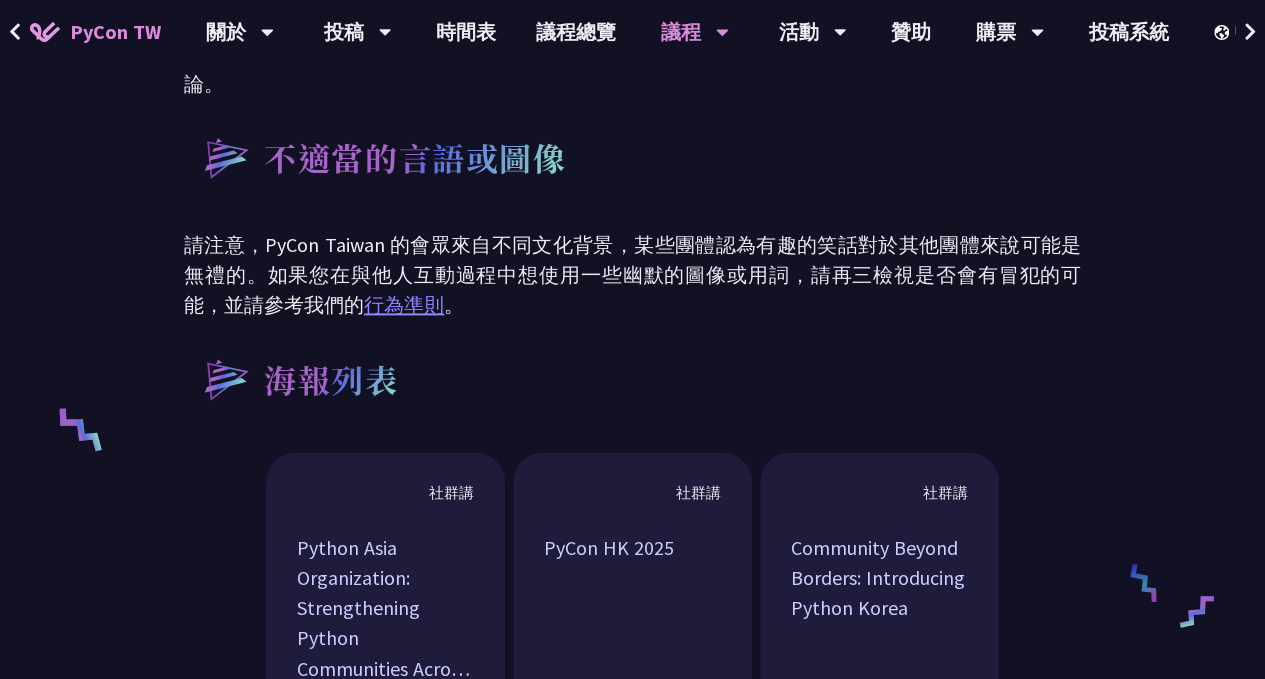 click on "請注意，PyCon Taiwan 的會眾來自不同文化背景，某些團體認為有趣的笑話對於其他團體來說可能是無禮的。如果您在與他人互動過程中想使用一些幽默的圖像或用詞，請再三檢視是否會有冒犯的可能，並請參考我們的
行為準則
。" at bounding box center (632, 275) 